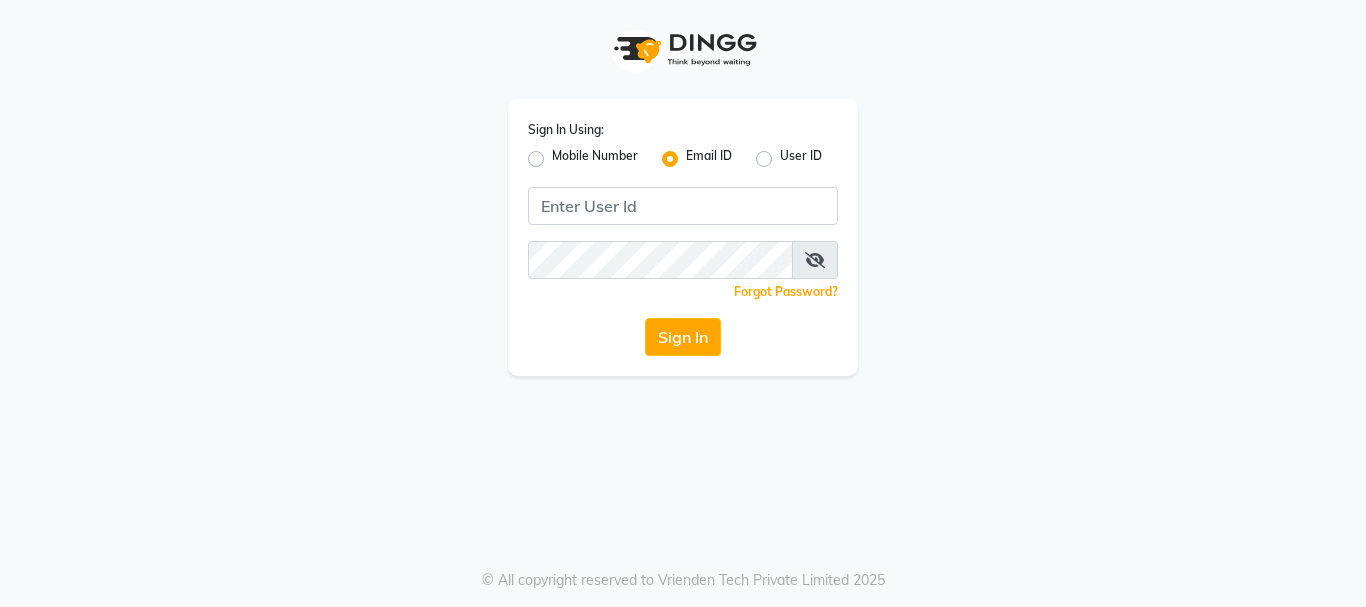 scroll, scrollTop: 0, scrollLeft: 0, axis: both 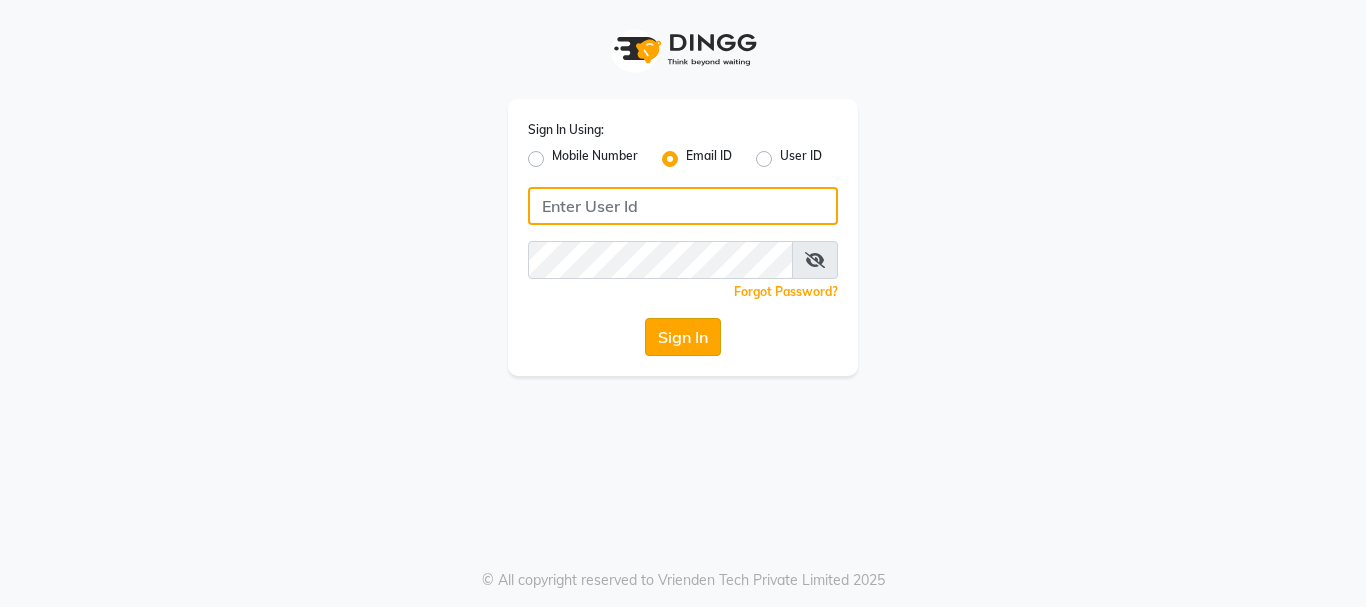 type on "[EMAIL]" 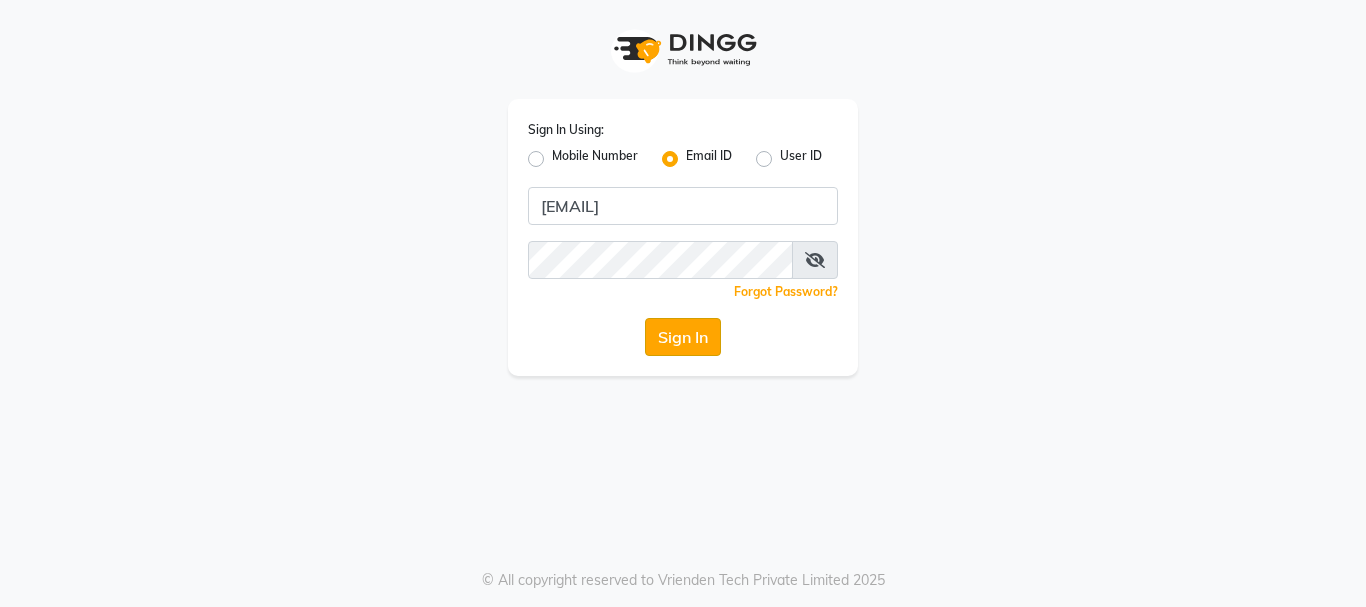 click on "Sign In" 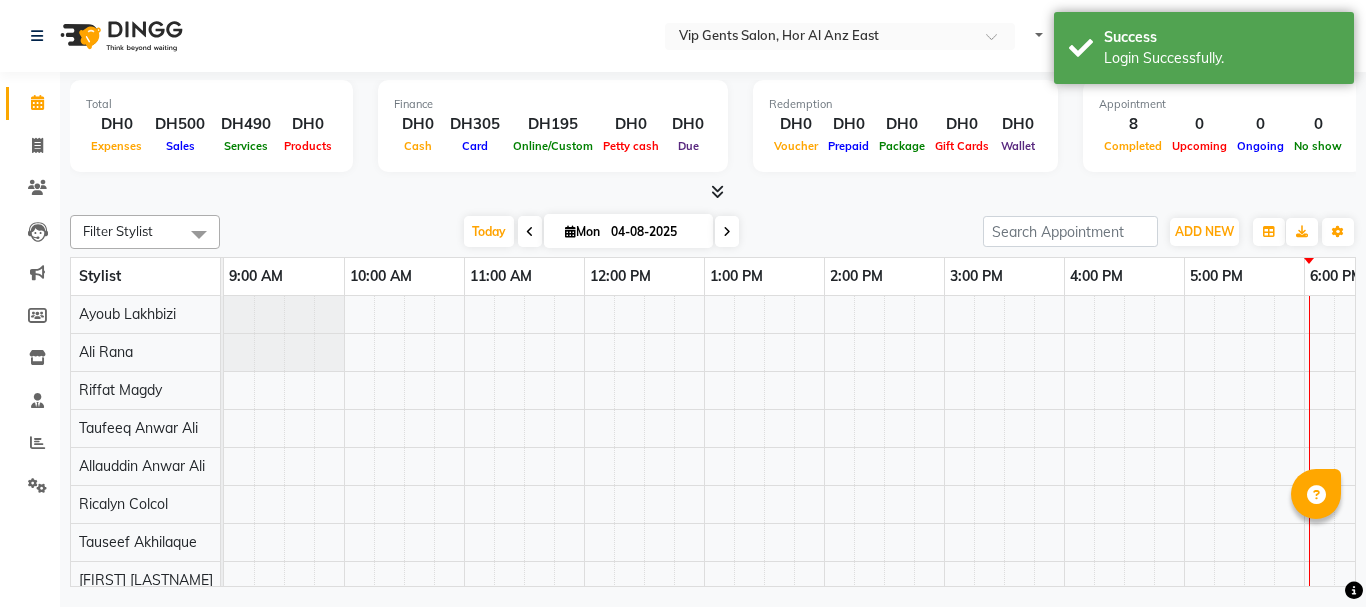 select on "en" 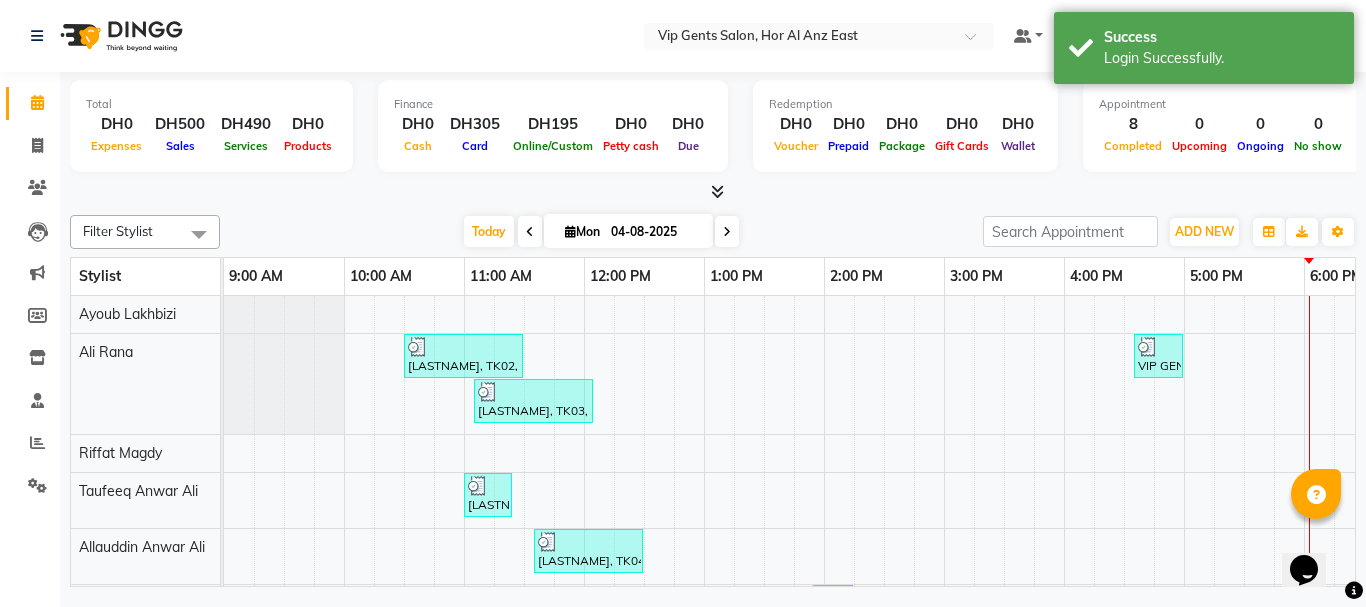 scroll, scrollTop: 0, scrollLeft: 0, axis: both 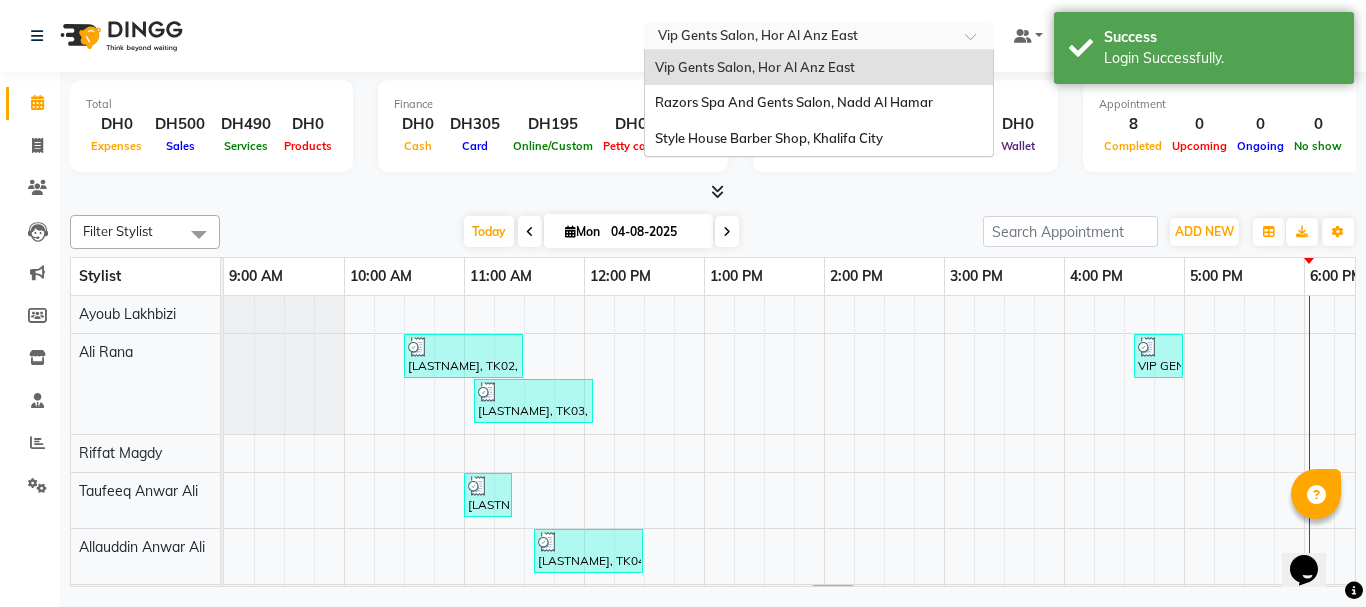 click on "Select Location × Vip Gents Salon, Hor Al Anz East" at bounding box center (819, 36) 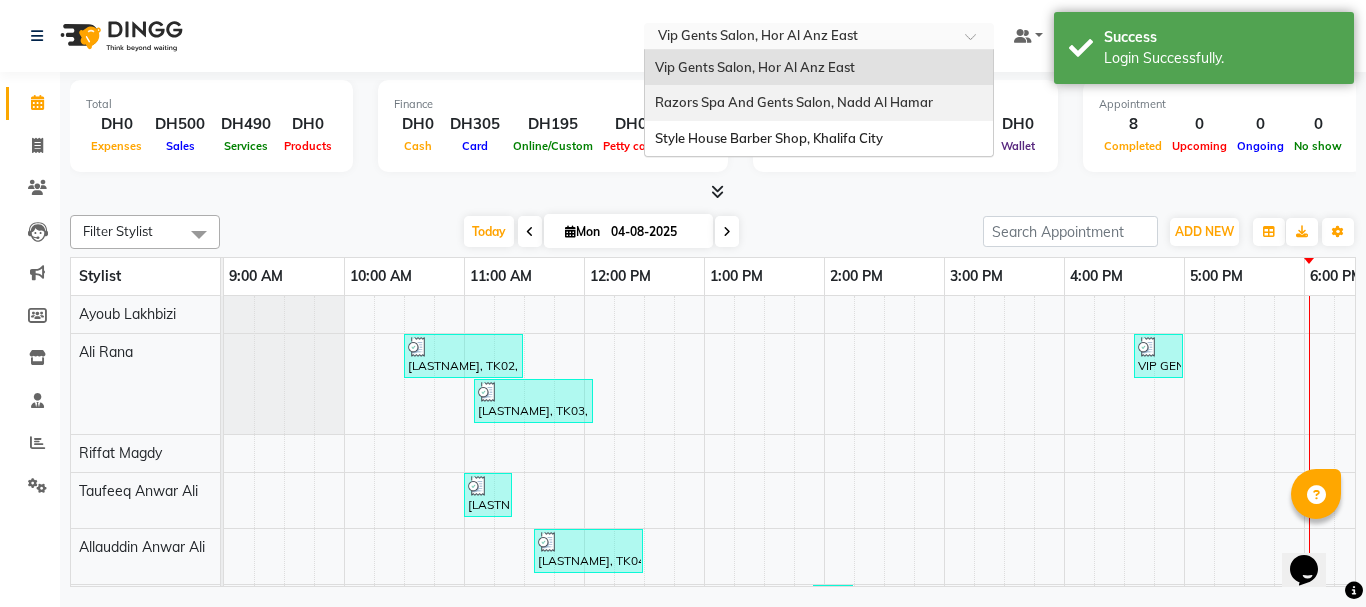 click on "Razors Spa And Gents Salon, Nadd Al Hamar" at bounding box center [794, 102] 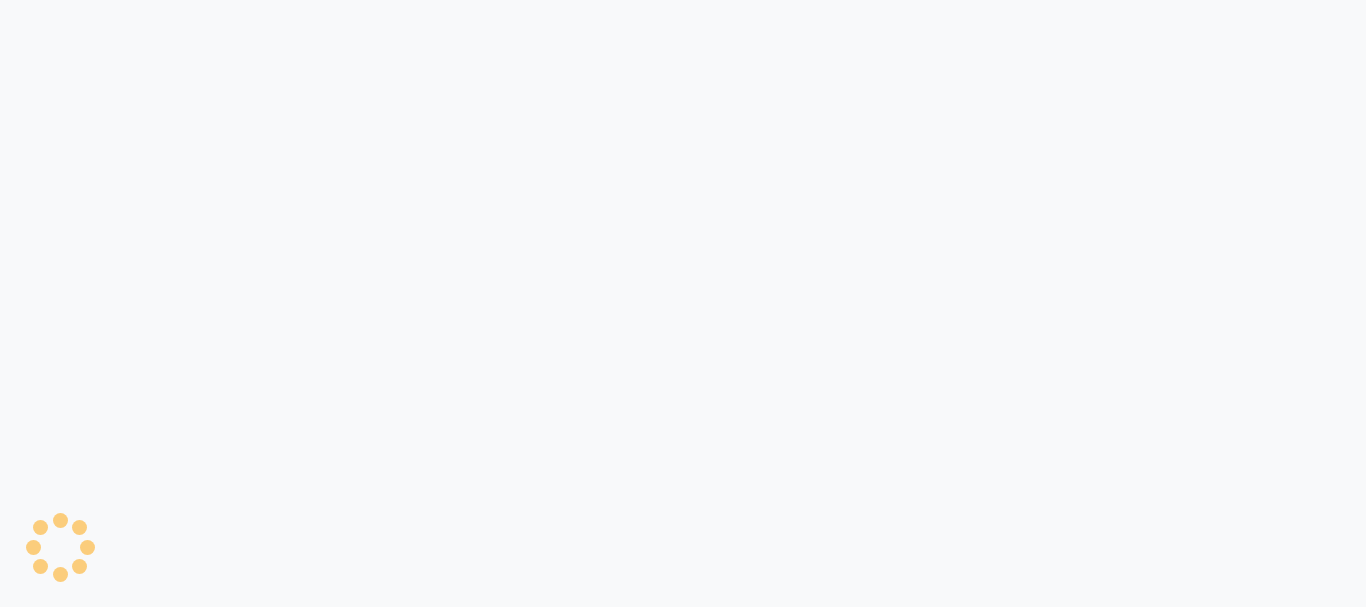 scroll, scrollTop: 0, scrollLeft: 0, axis: both 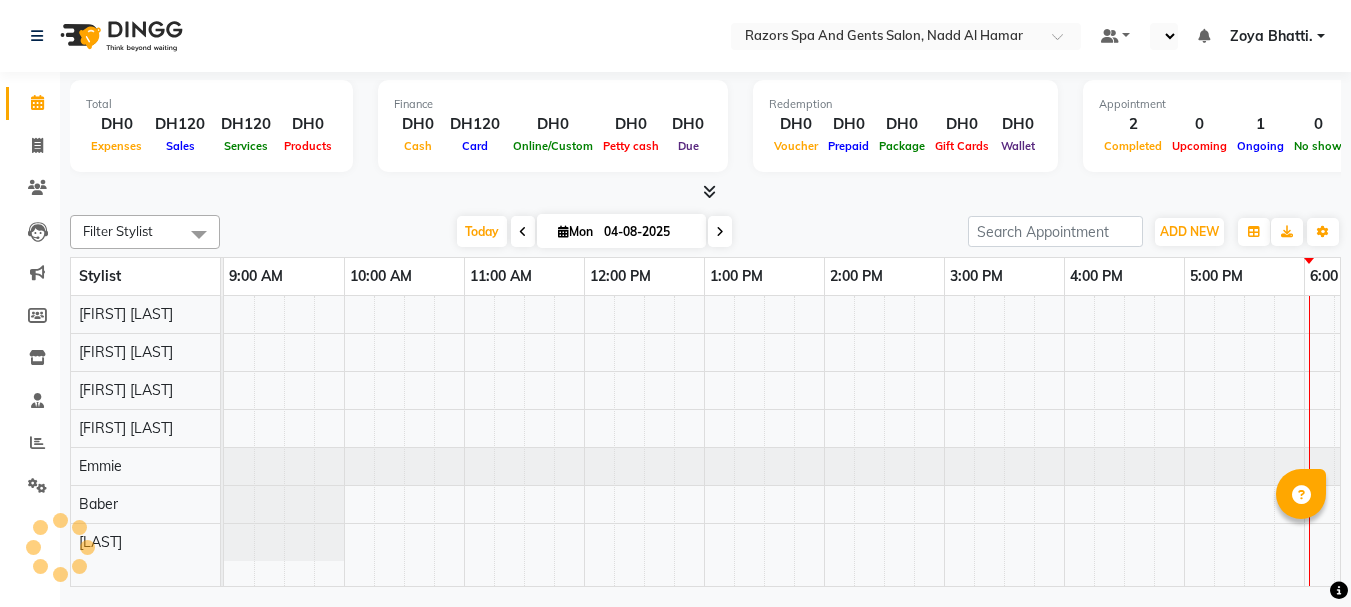 select on "en" 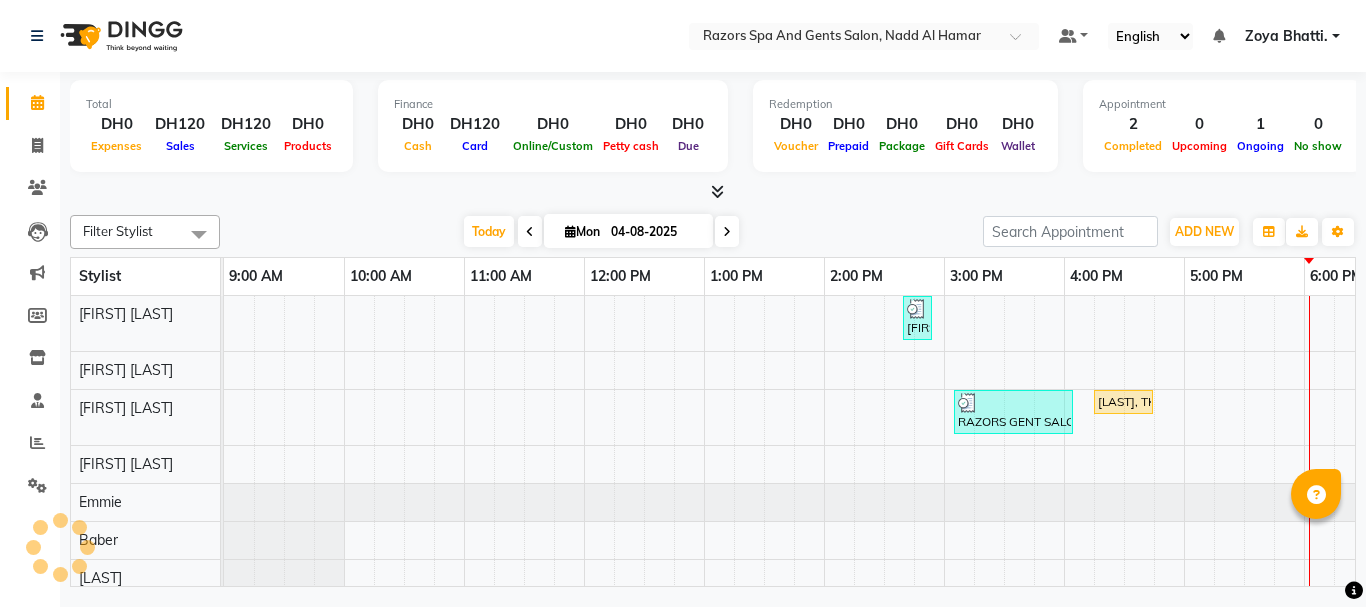 scroll, scrollTop: 0, scrollLeft: 0, axis: both 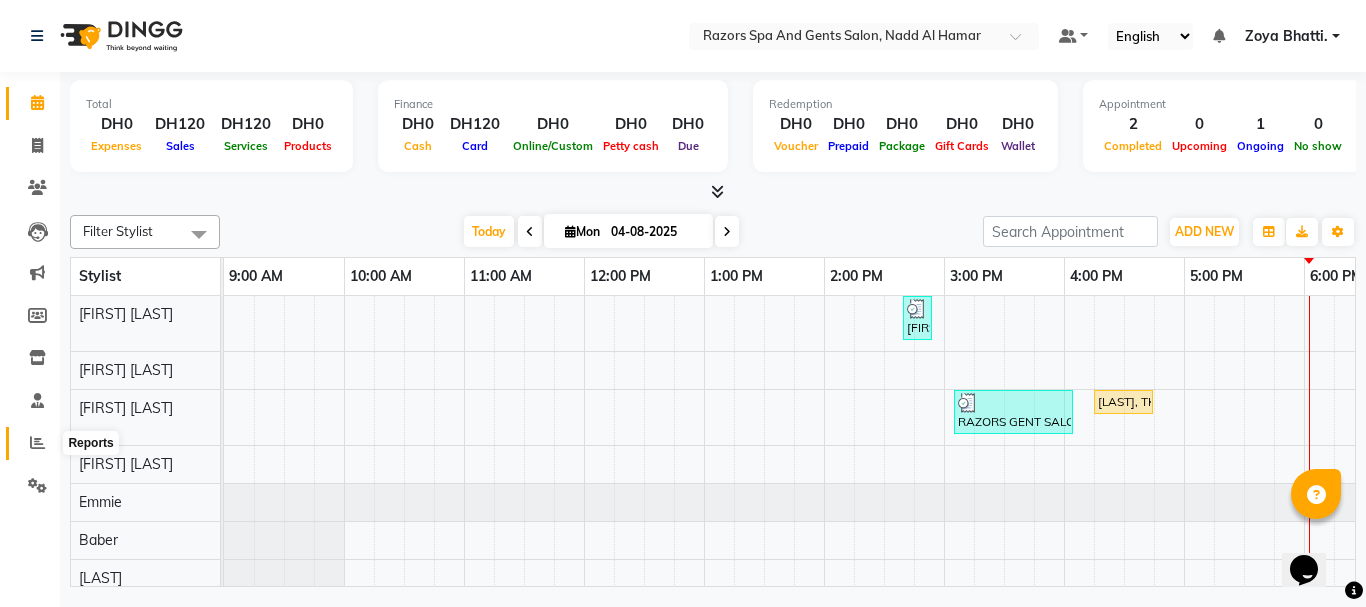 click 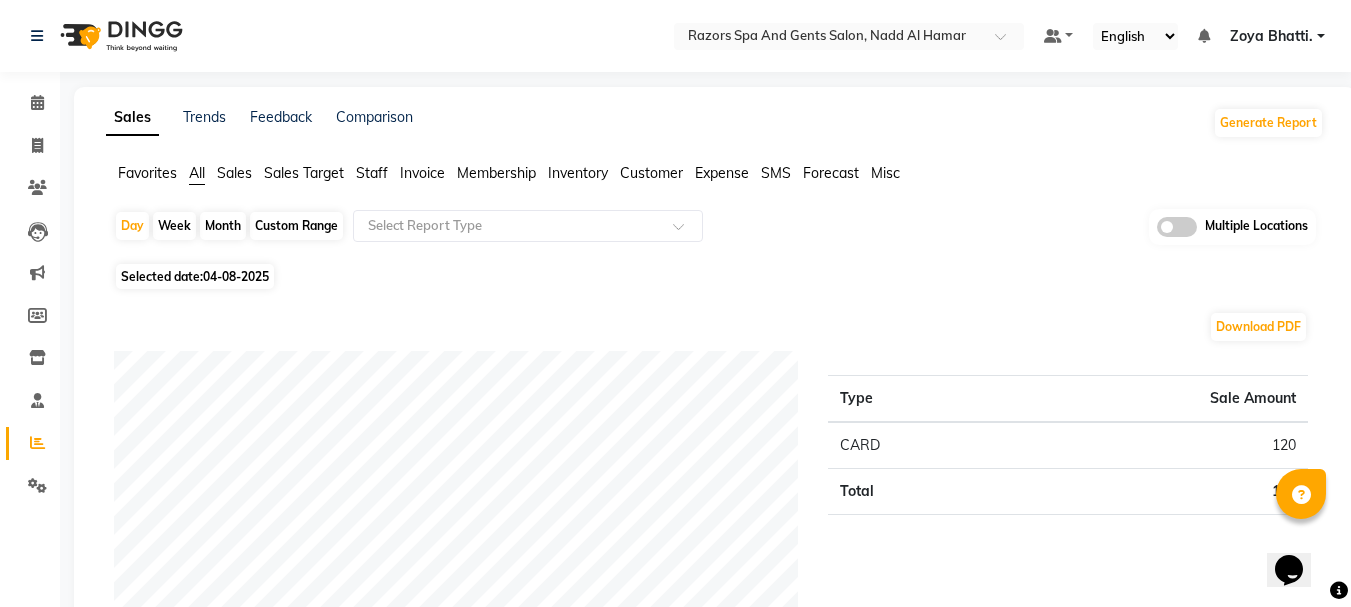 click on "Sales" 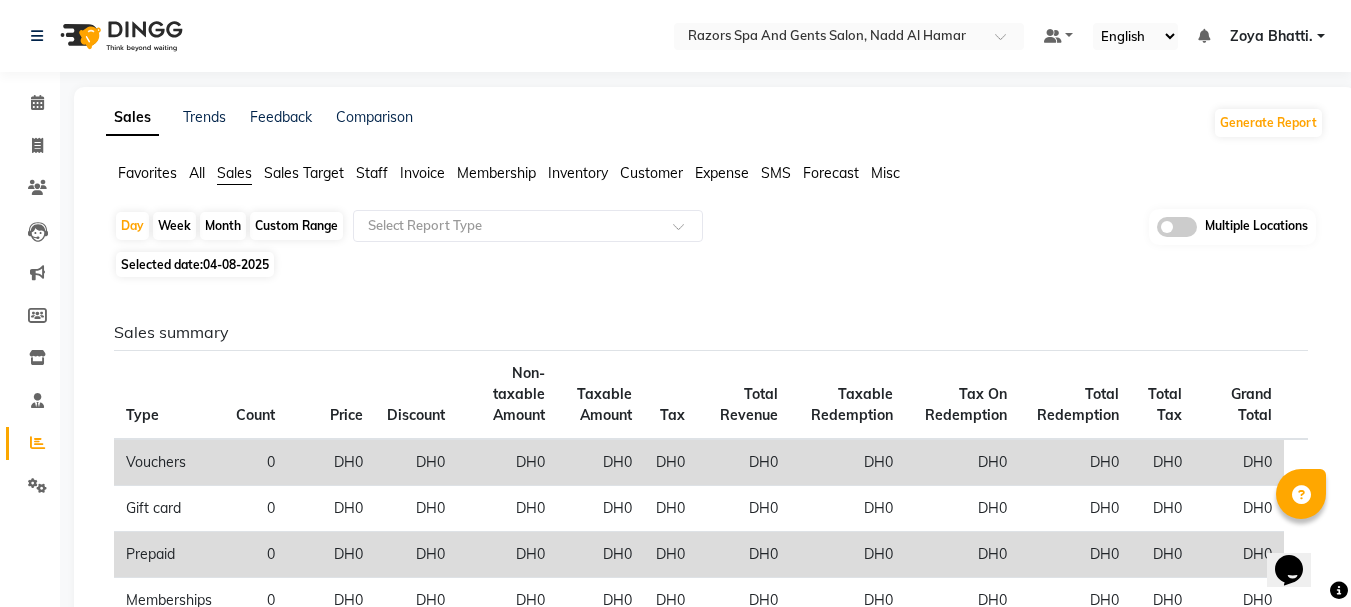 click on "Staff" 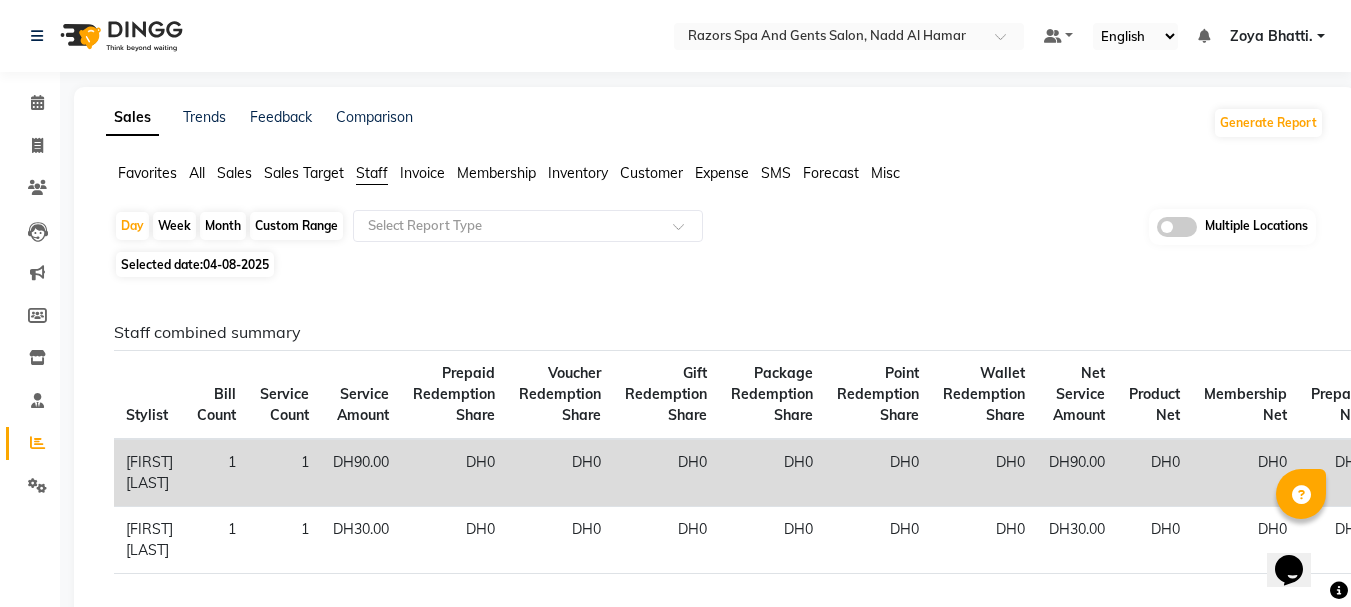 click on "Custom Range" 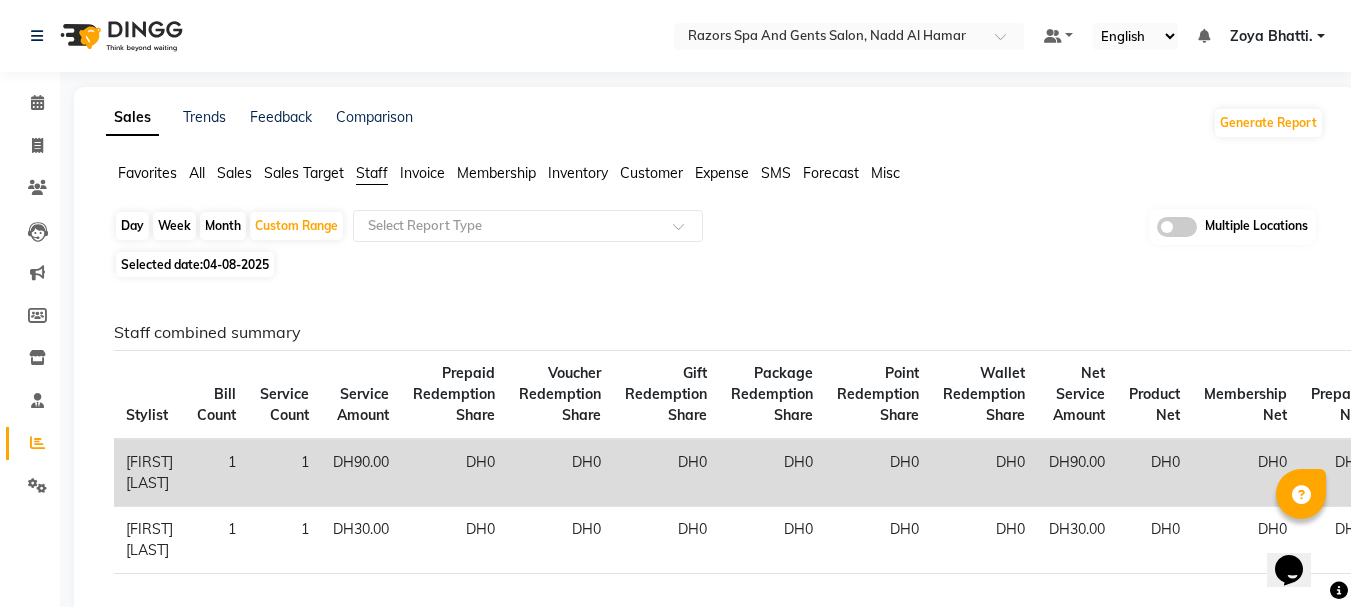 click on "Day" 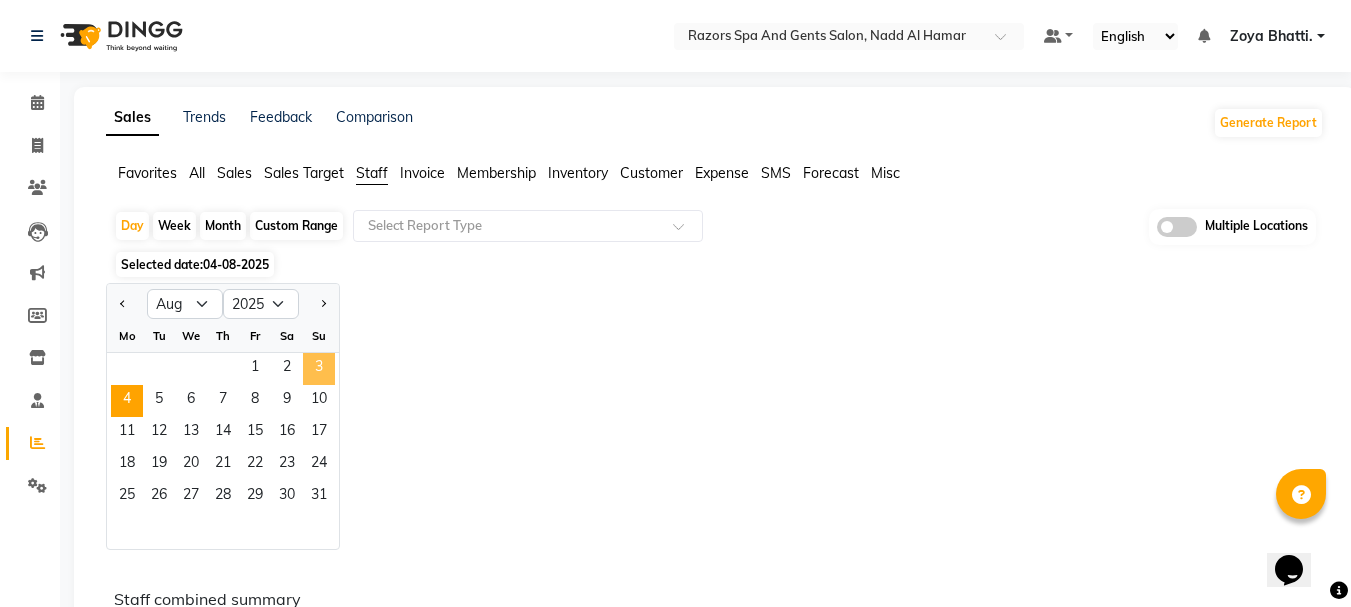 click on "3" 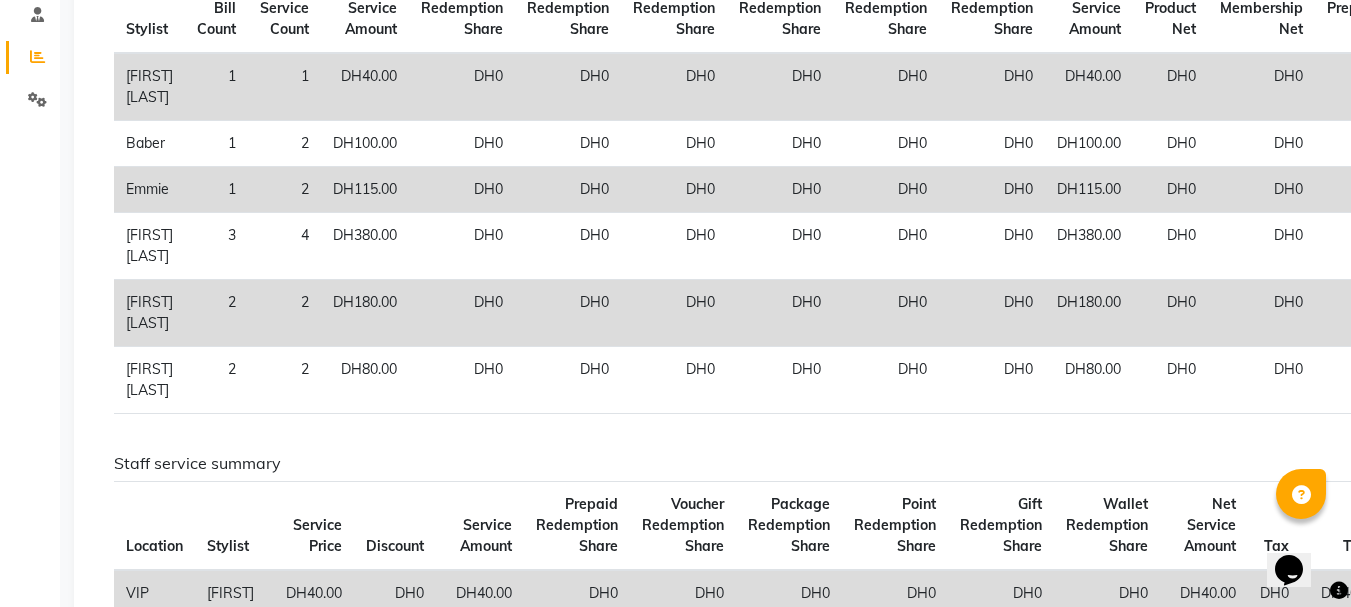 scroll, scrollTop: 28, scrollLeft: 0, axis: vertical 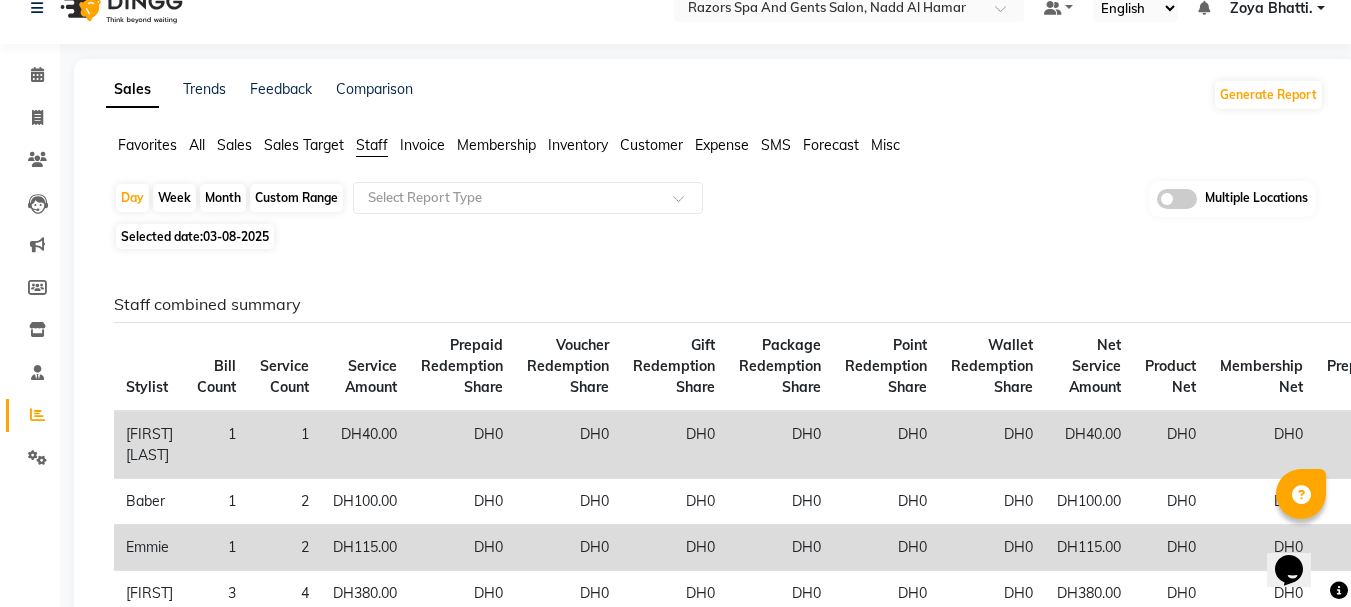 click on "Sales" 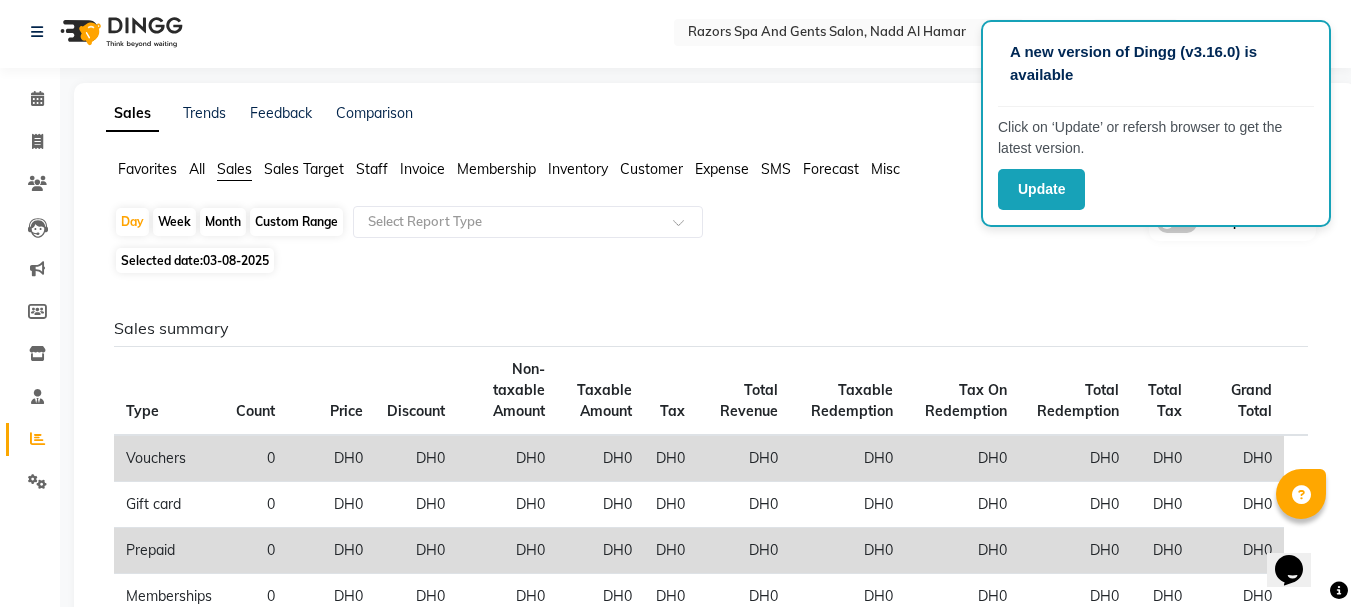 scroll, scrollTop: 0, scrollLeft: 0, axis: both 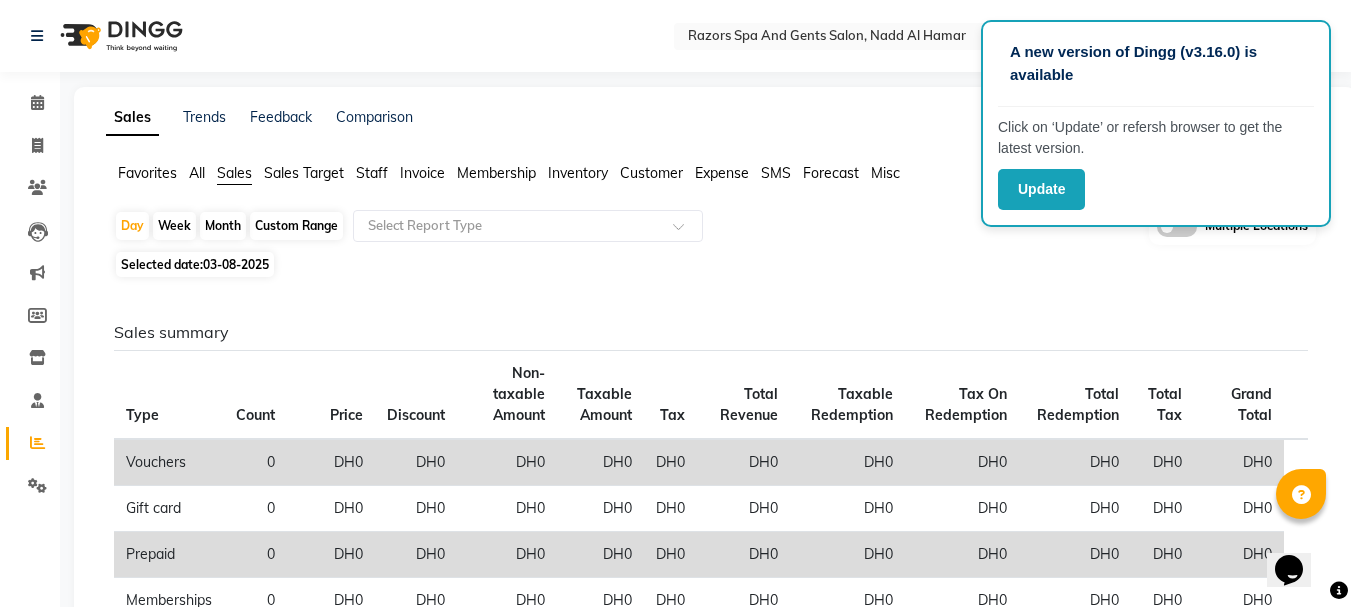click on "All" 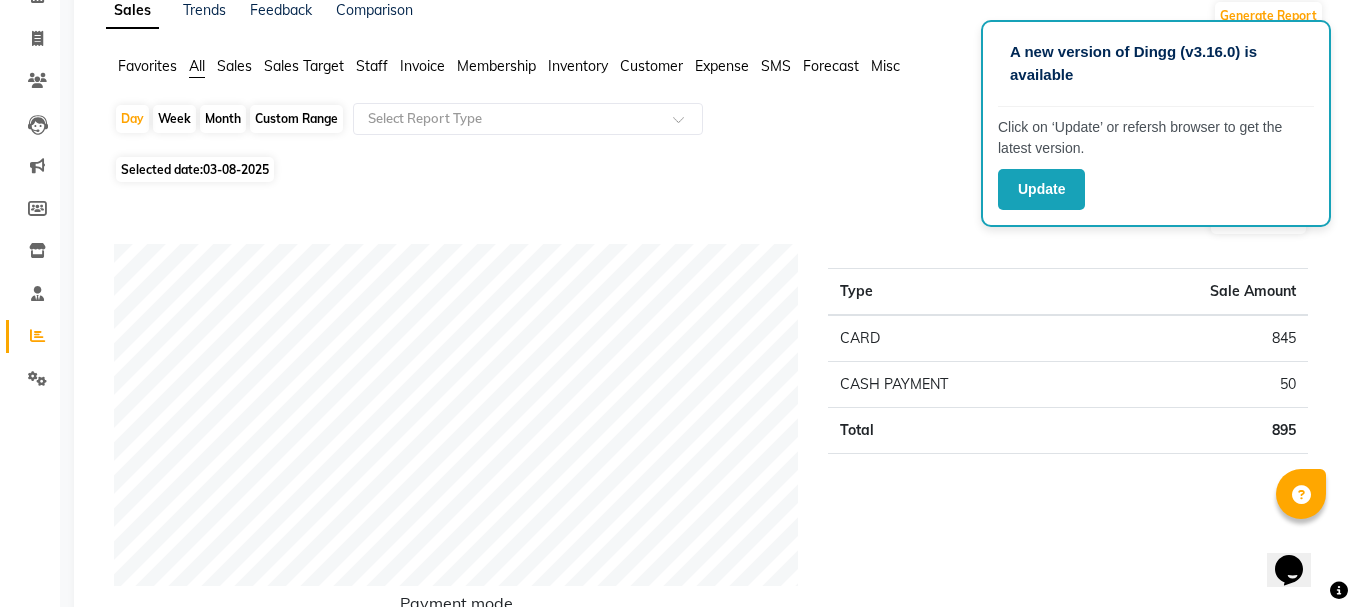 scroll, scrollTop: 109, scrollLeft: 0, axis: vertical 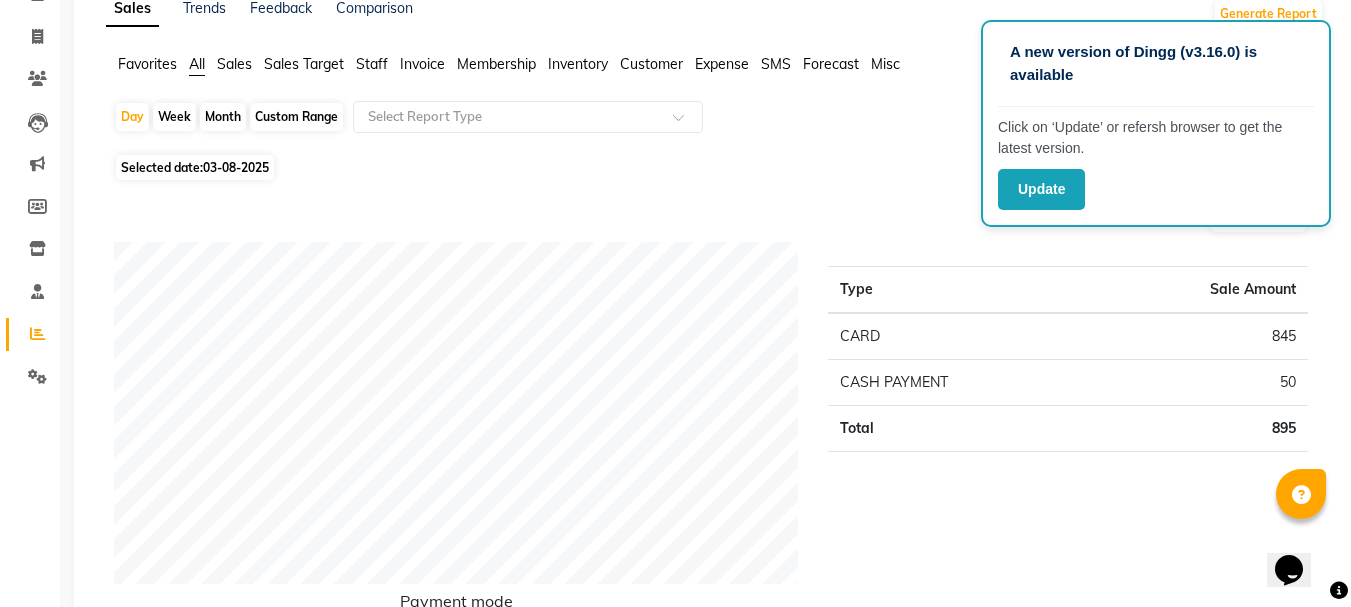 click on "Sales" 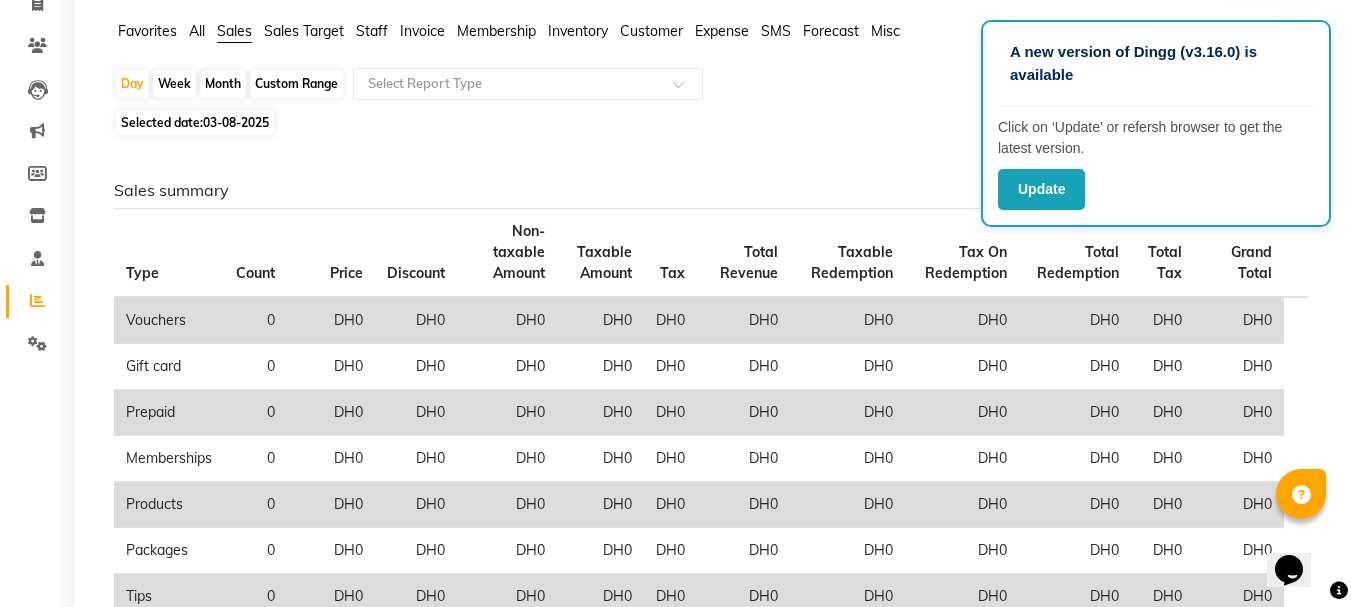 scroll, scrollTop: 143, scrollLeft: 0, axis: vertical 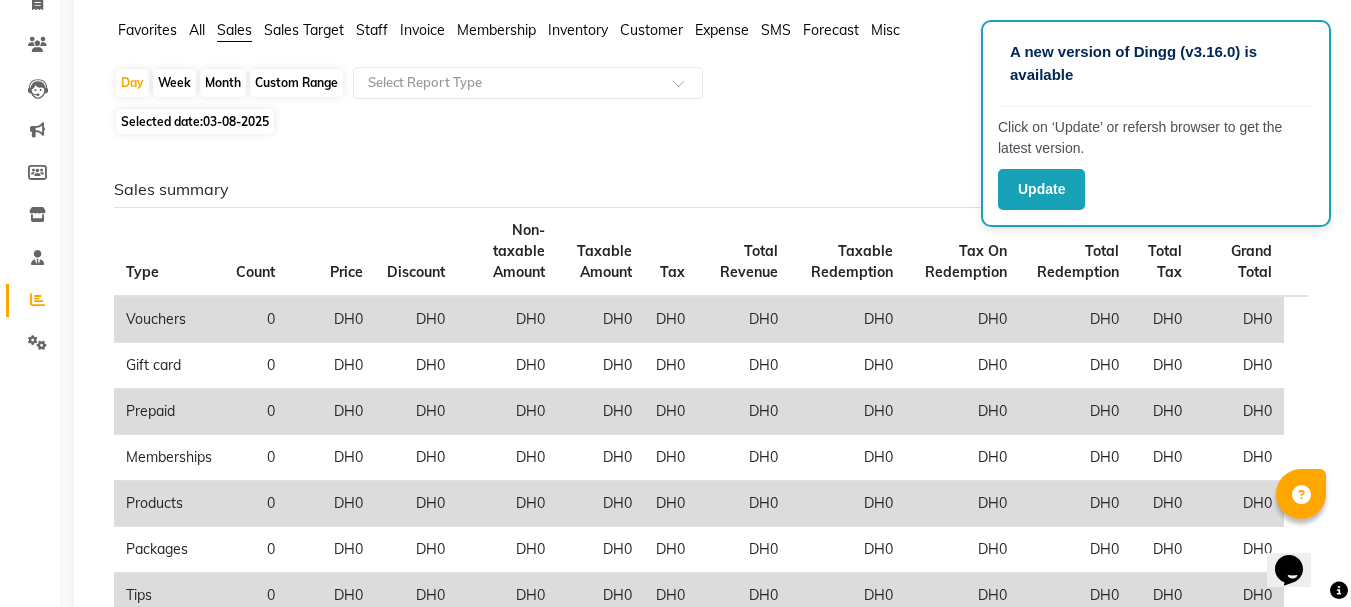 click on "Sales Target" 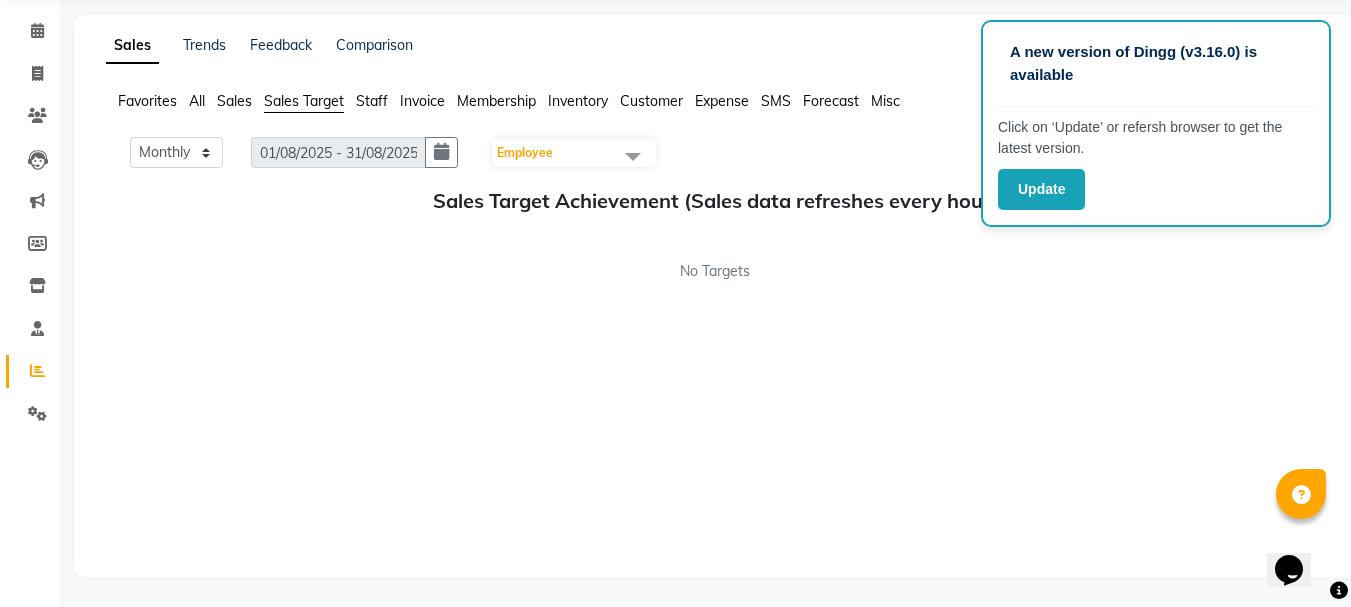 click on "Staff" 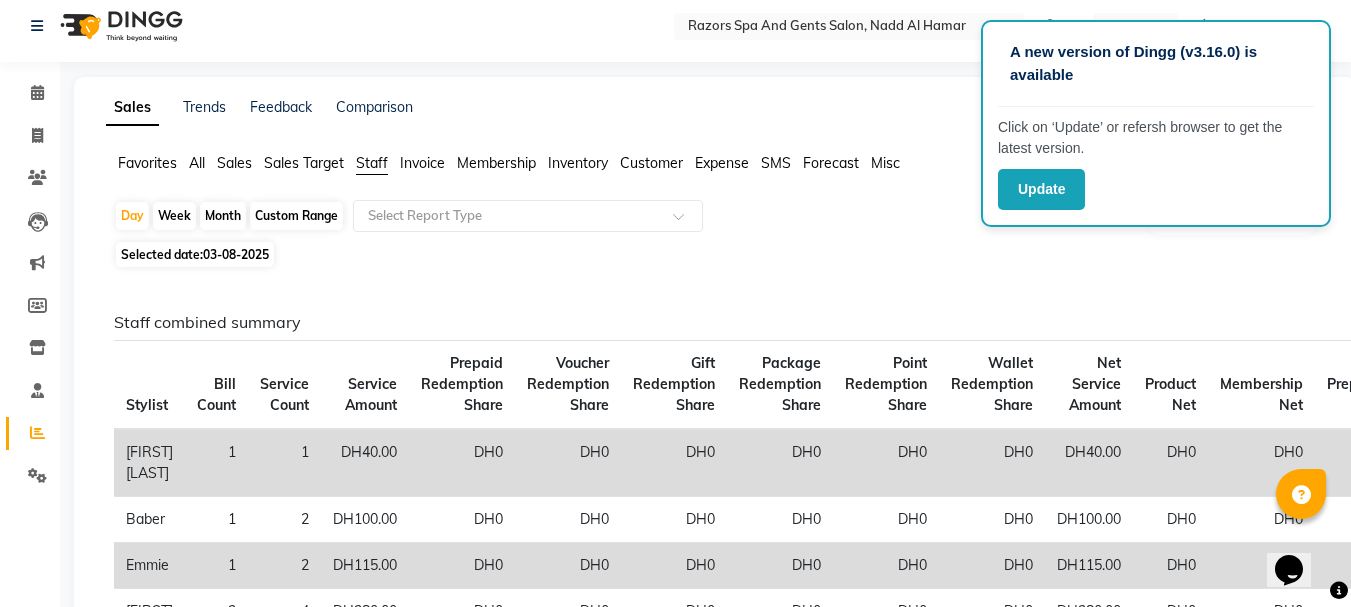 scroll, scrollTop: 0, scrollLeft: 0, axis: both 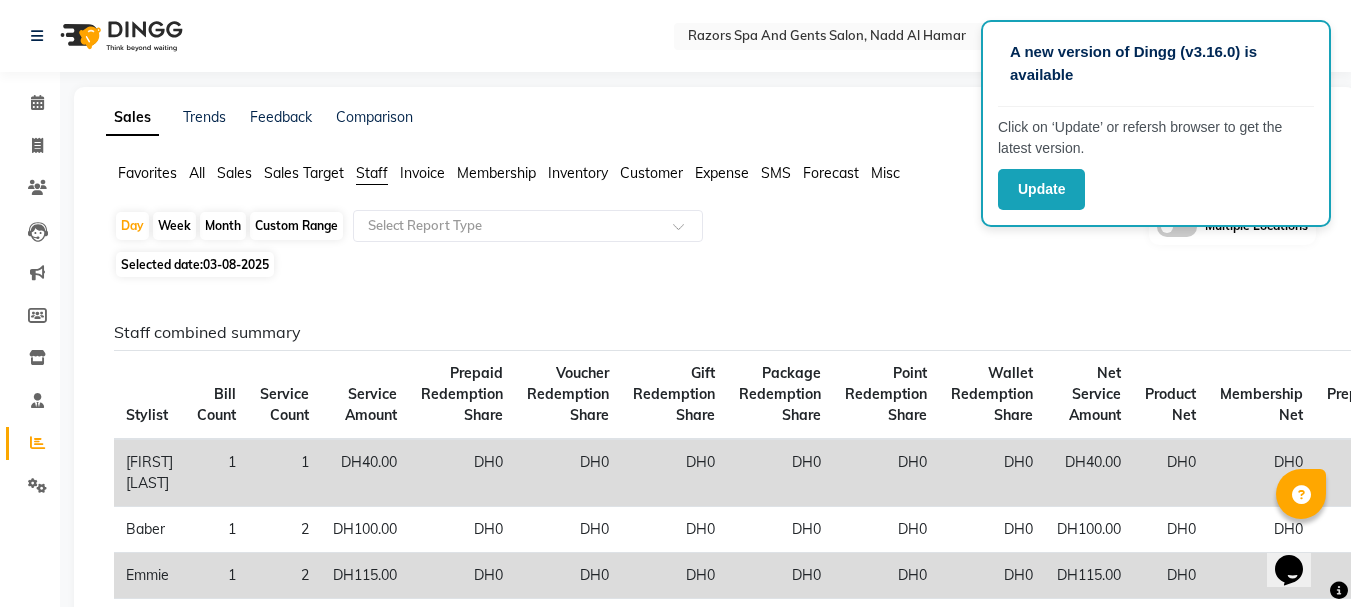 click on "Sales" 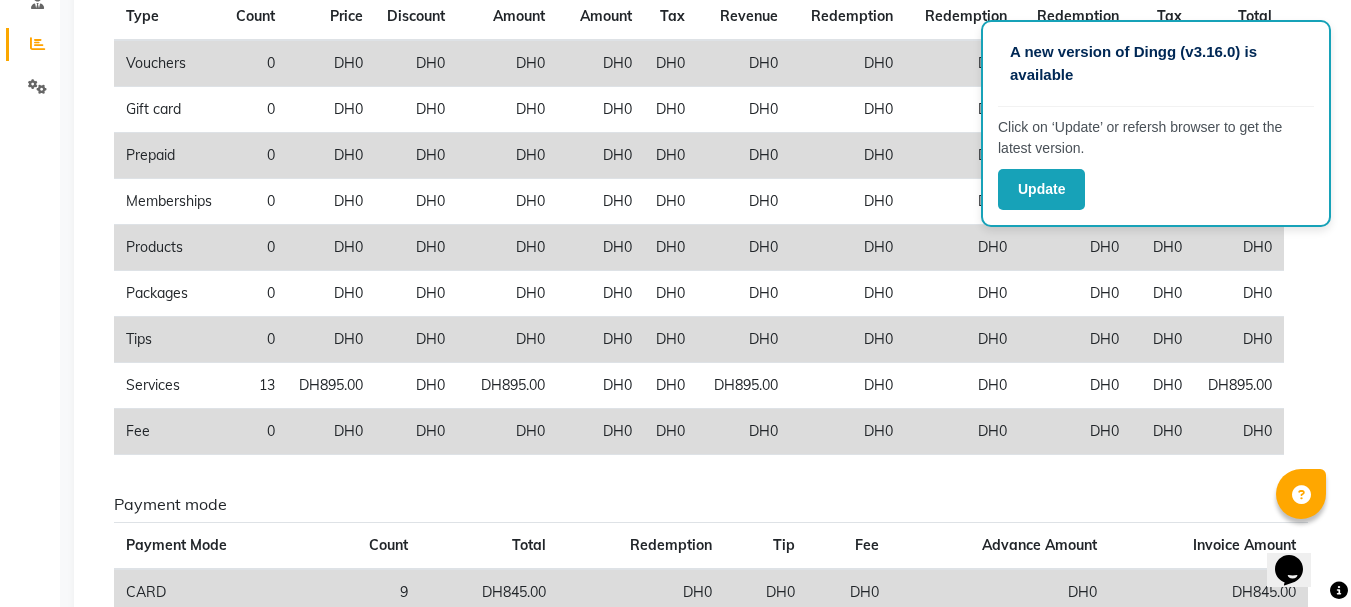 scroll, scrollTop: 553, scrollLeft: 0, axis: vertical 